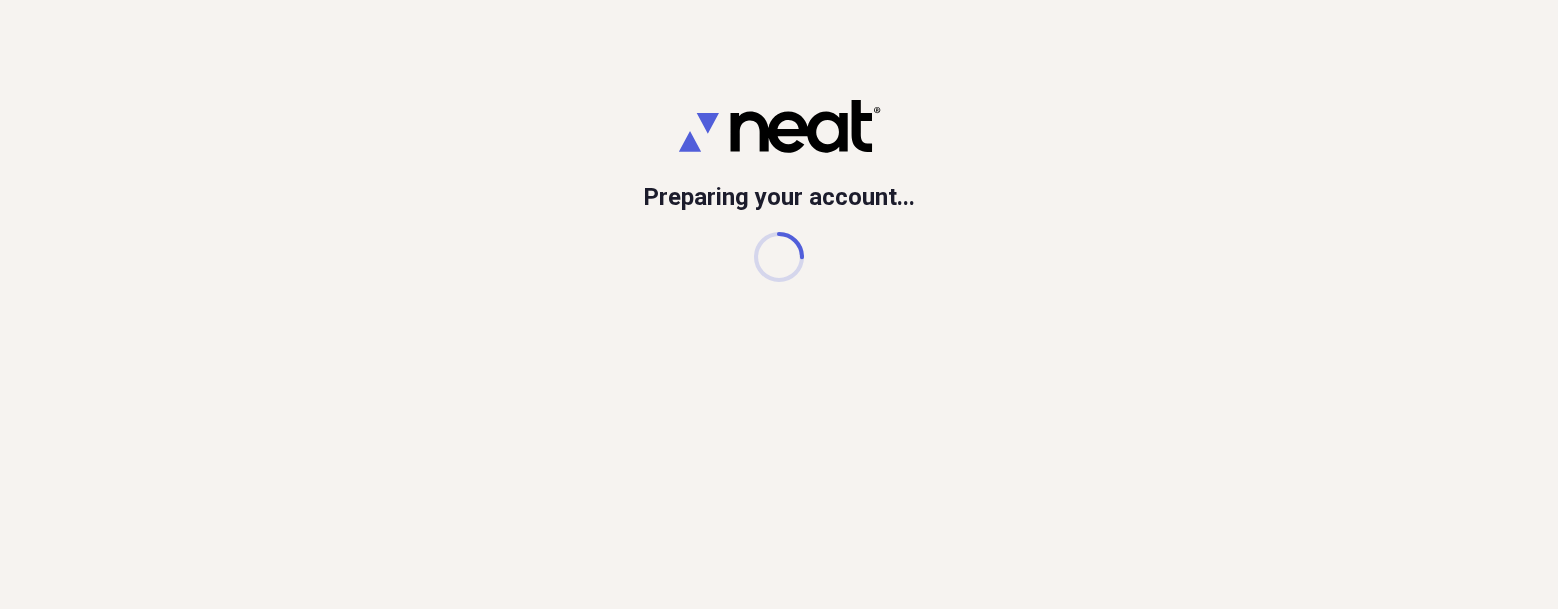 scroll, scrollTop: 0, scrollLeft: 0, axis: both 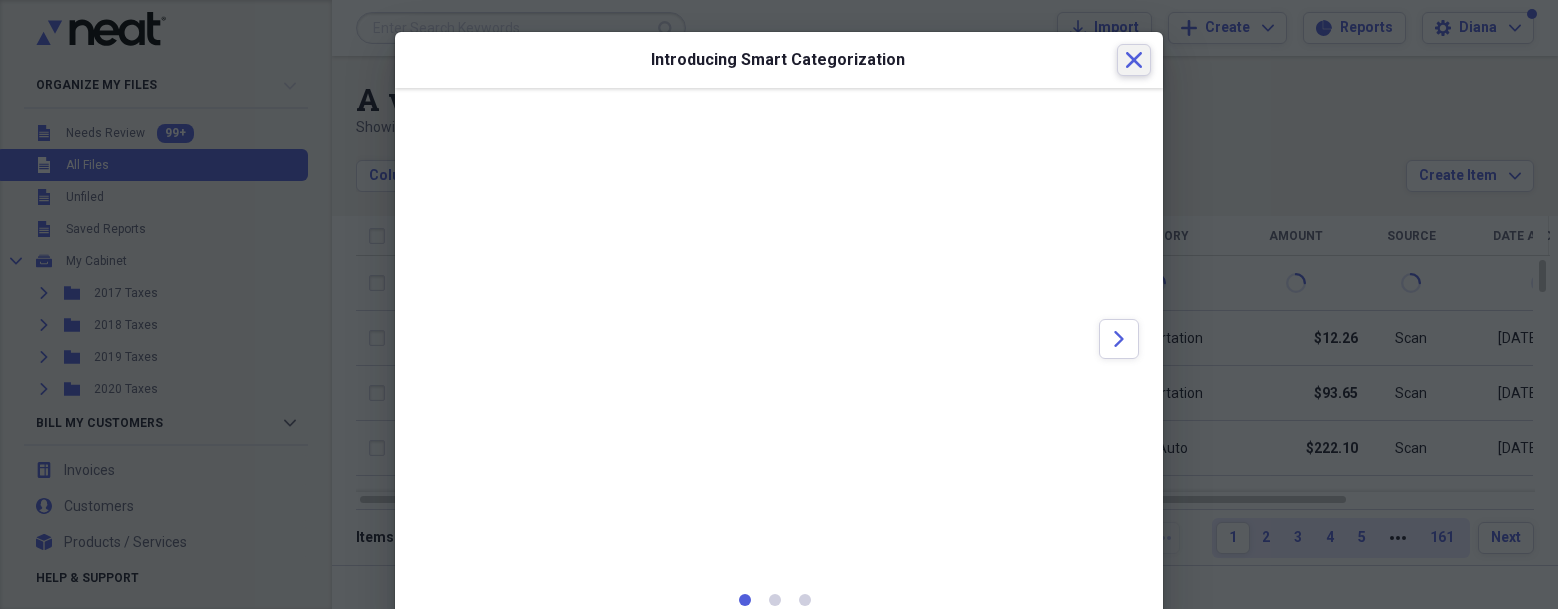 click 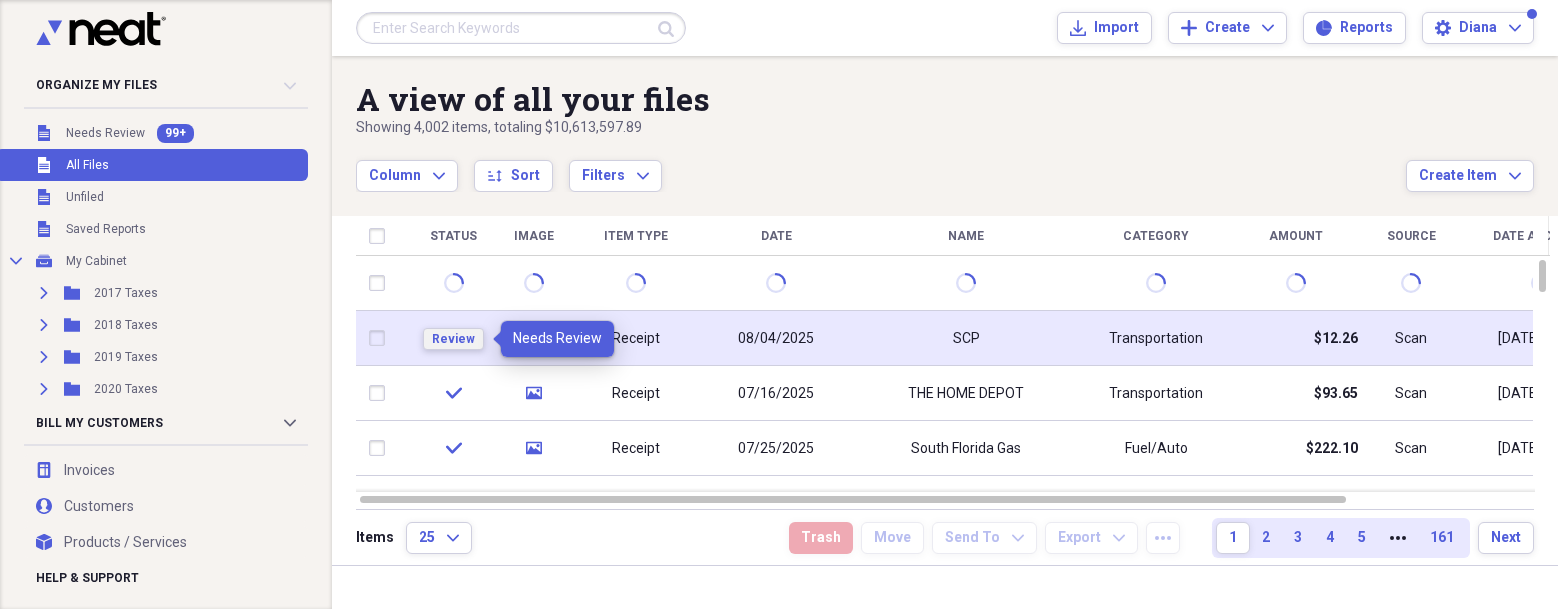 click on "Review" at bounding box center [453, 339] 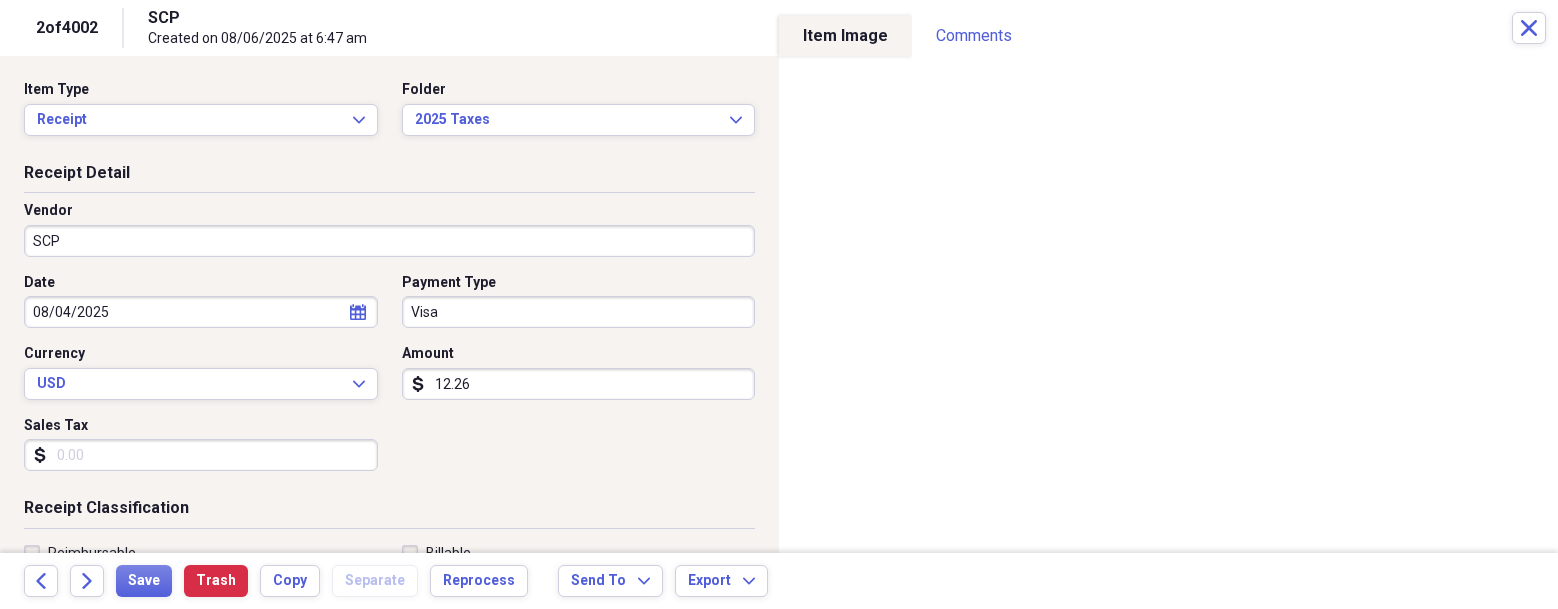 click on "Sales Tax" at bounding box center [201, 455] 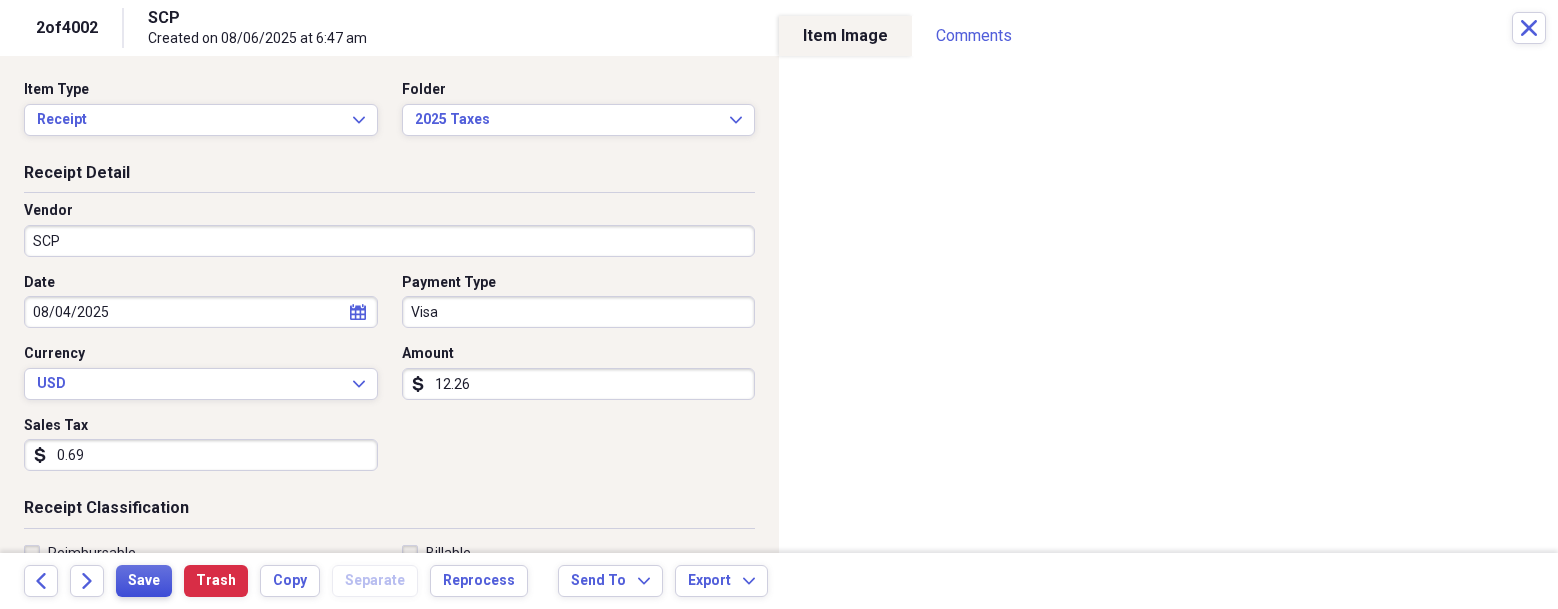type on "0.69" 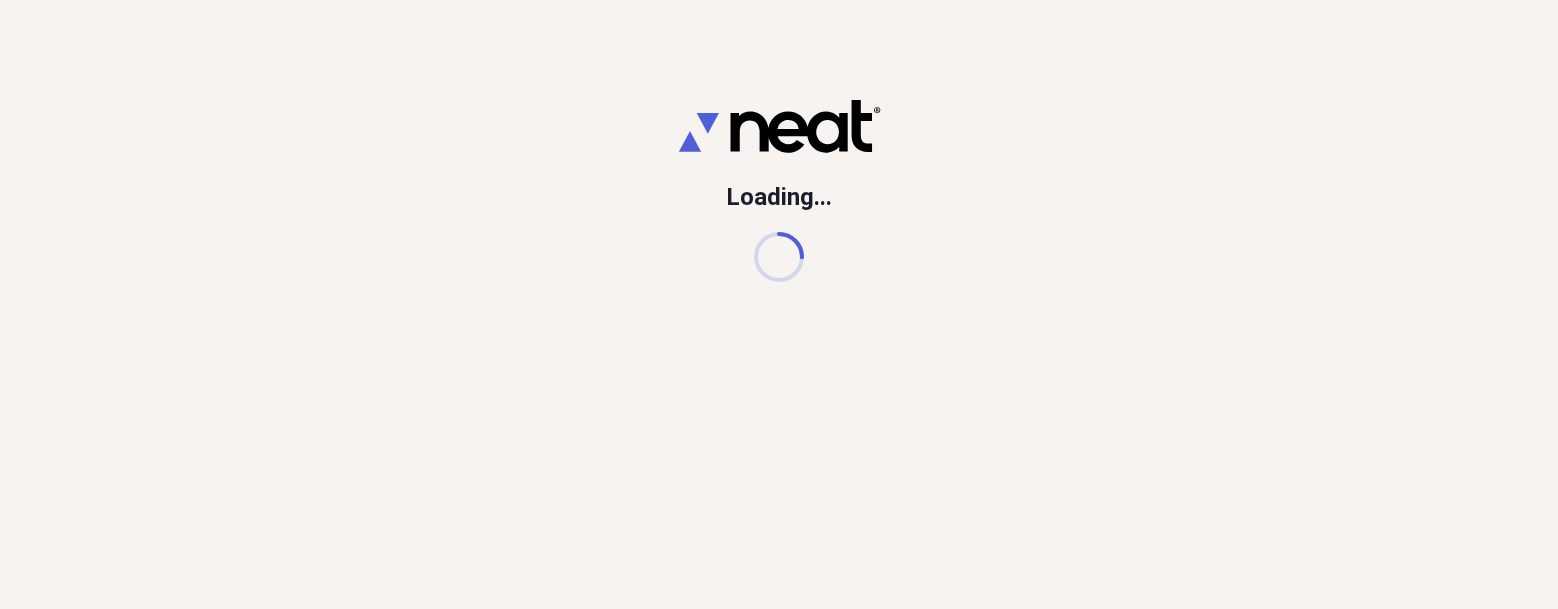scroll, scrollTop: 0, scrollLeft: 0, axis: both 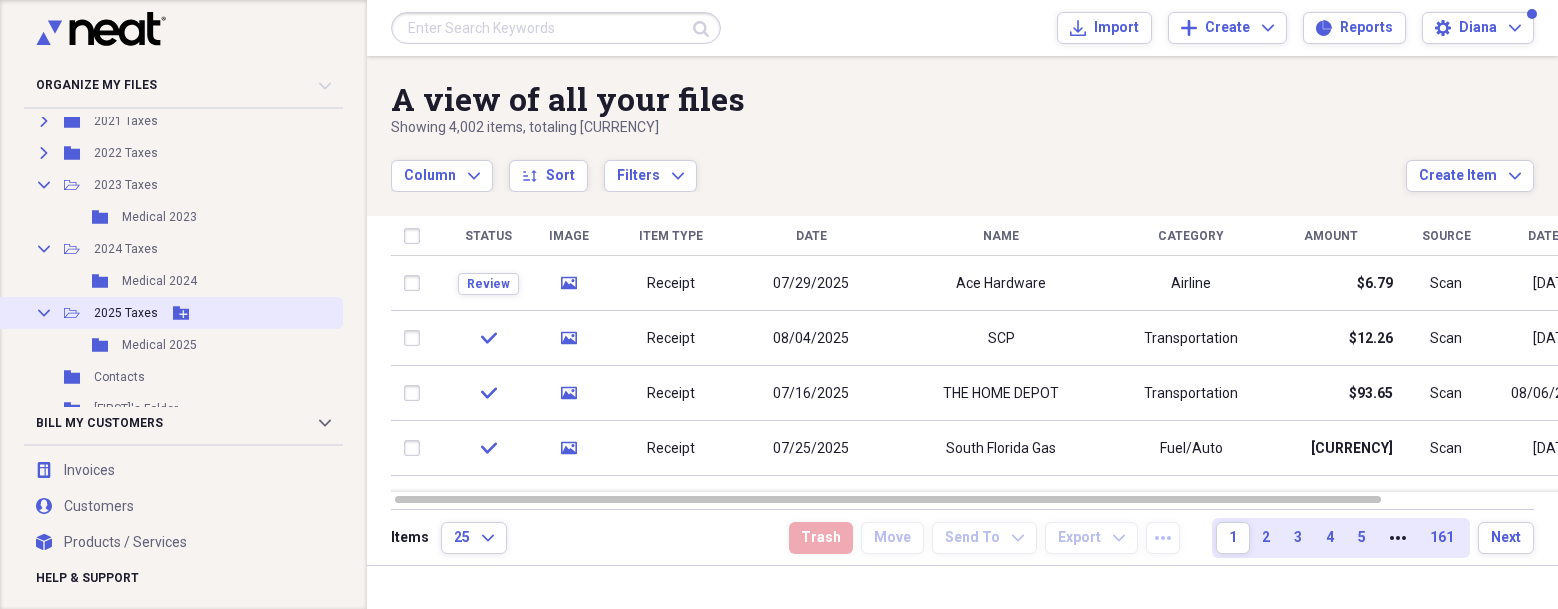 click on "2025 Taxes" at bounding box center [126, 313] 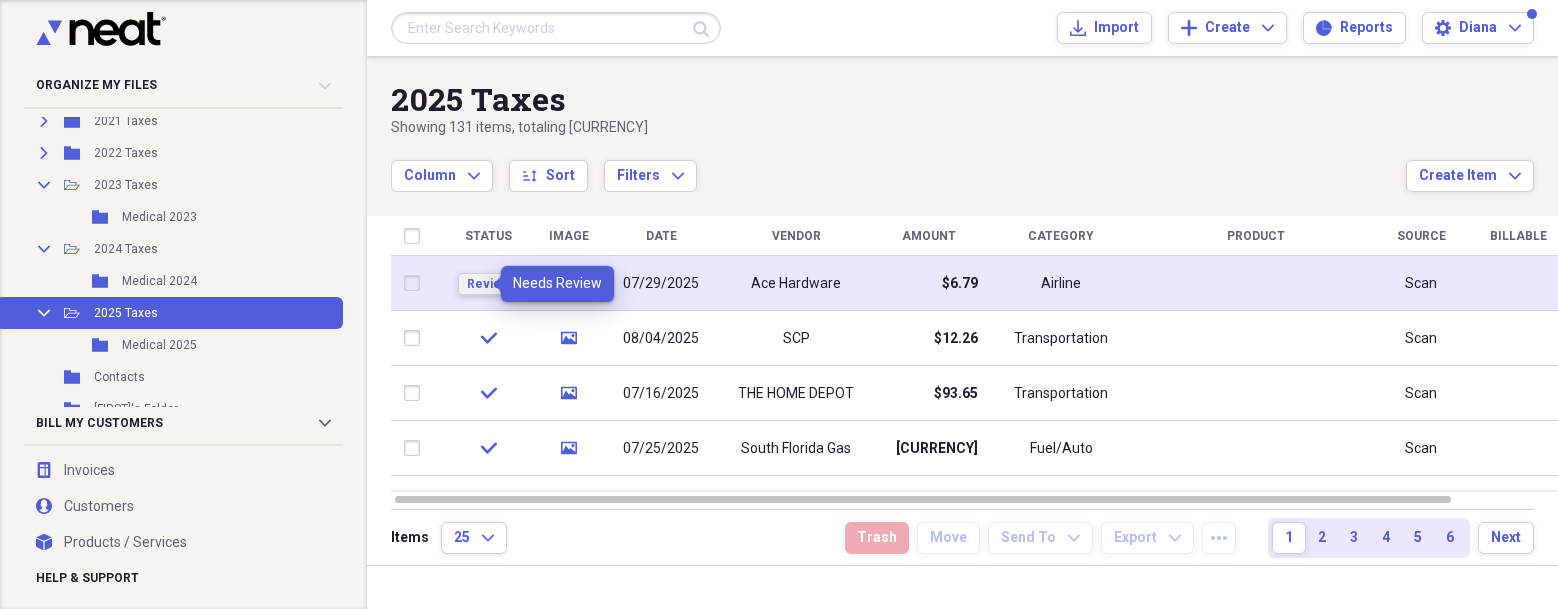 click on "Review" at bounding box center [488, 284] 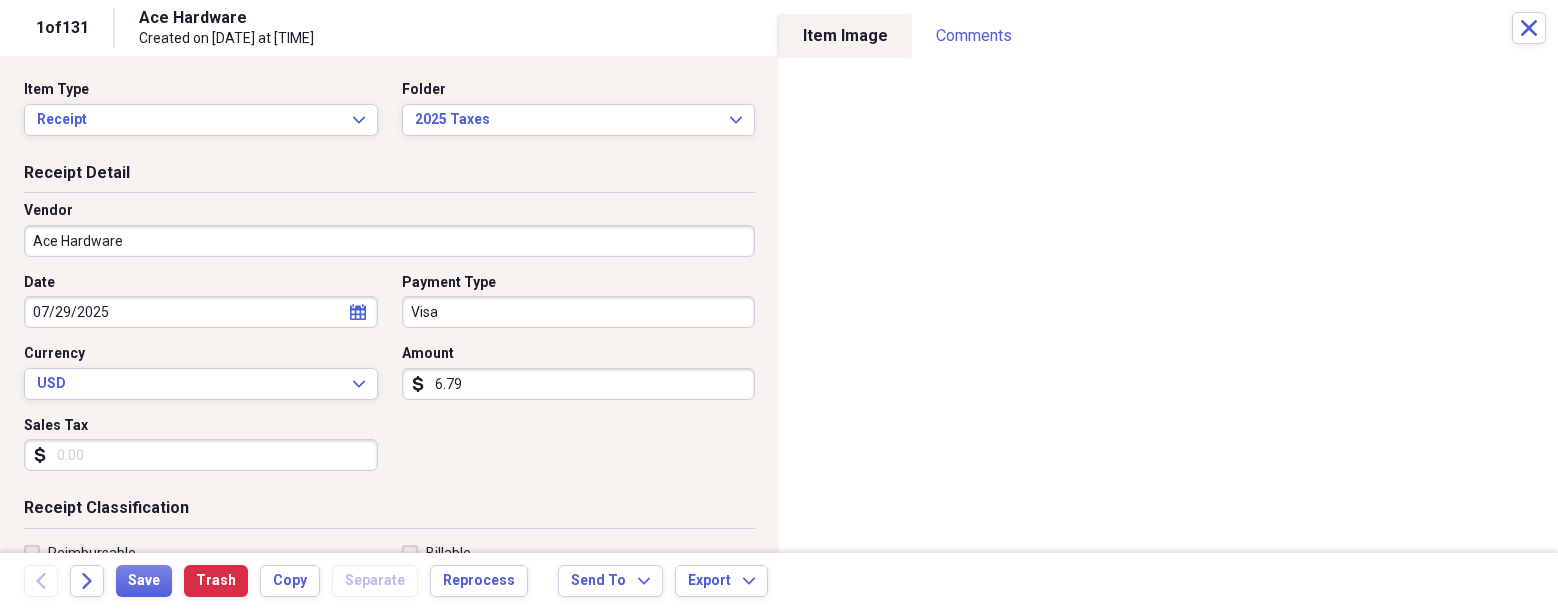 click on "Sales Tax" at bounding box center [201, 455] 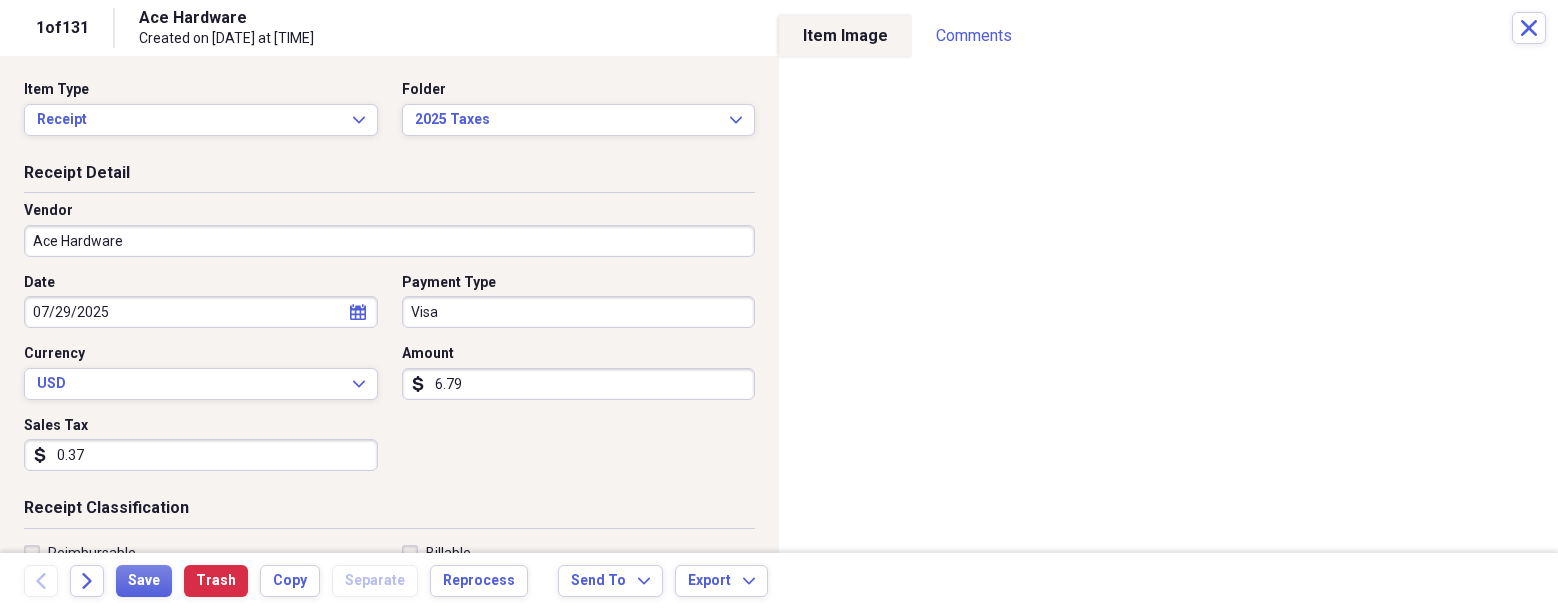 type on "0.37" 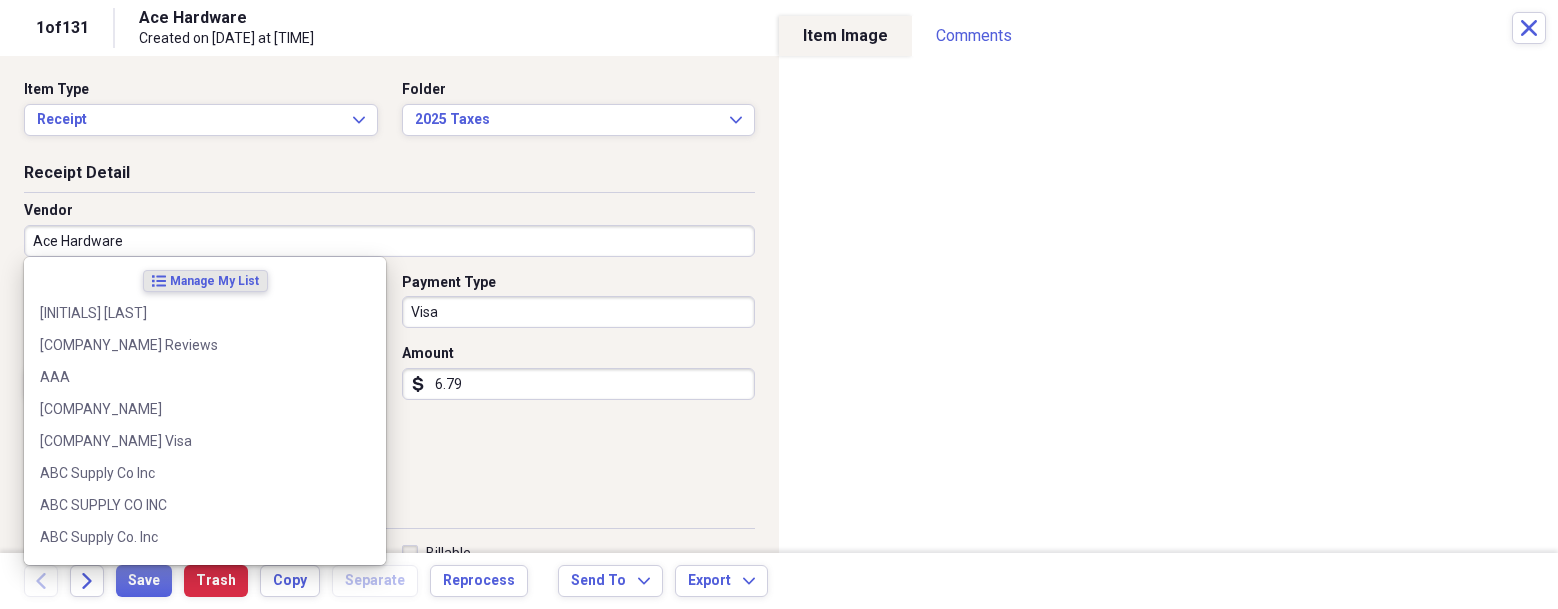 click on "Ace Hardware" at bounding box center (389, 241) 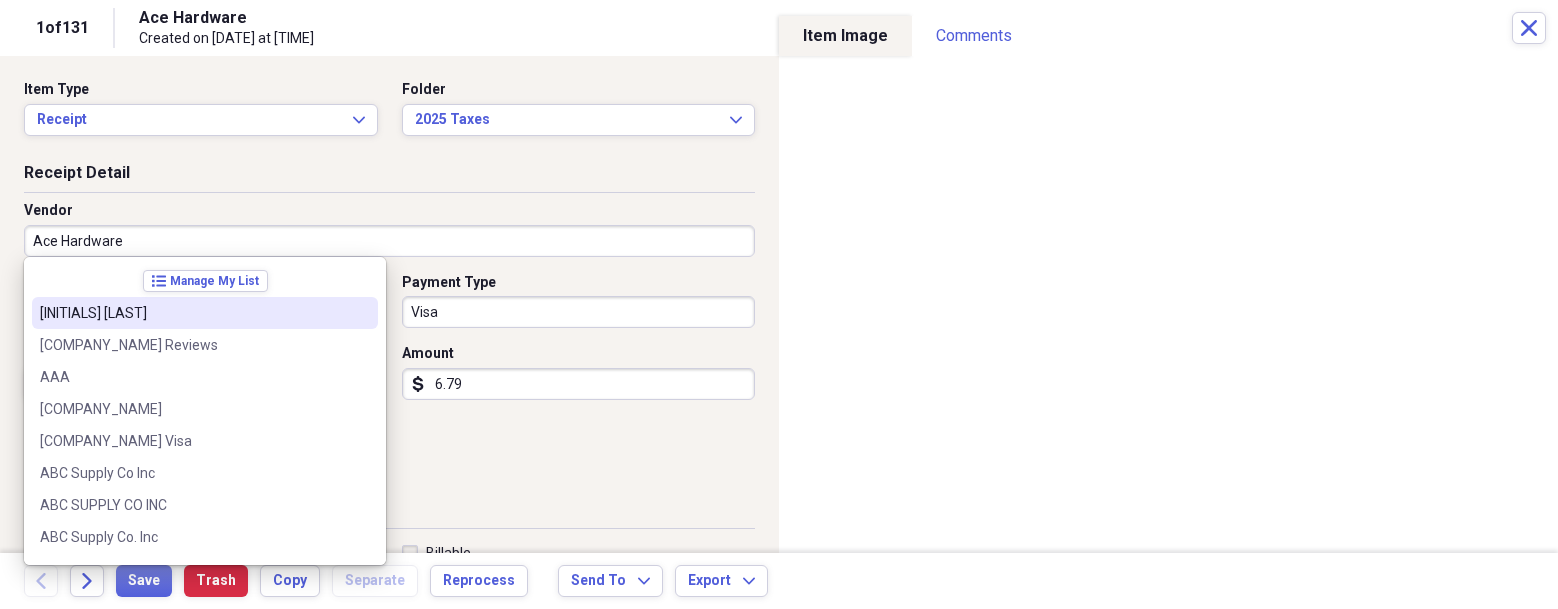 click on "Ace Hardware" at bounding box center (389, 241) 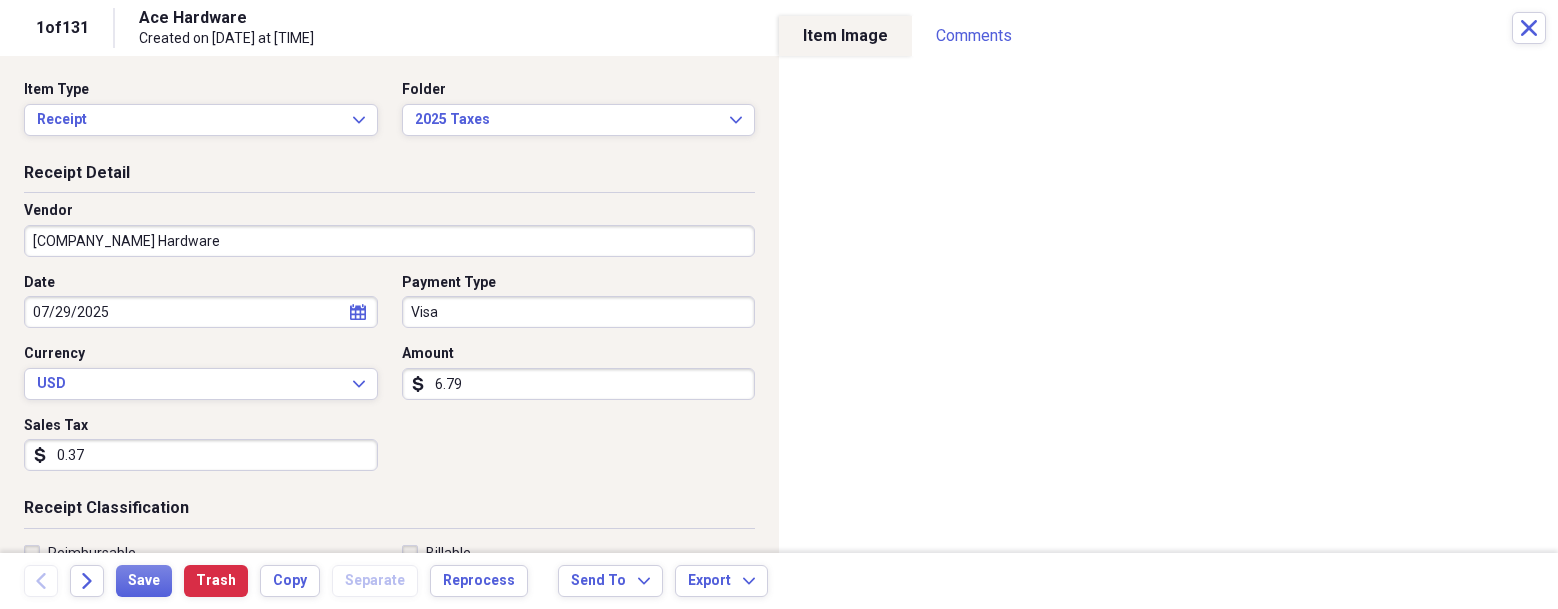 type on "Sunshine Ace Hardware" 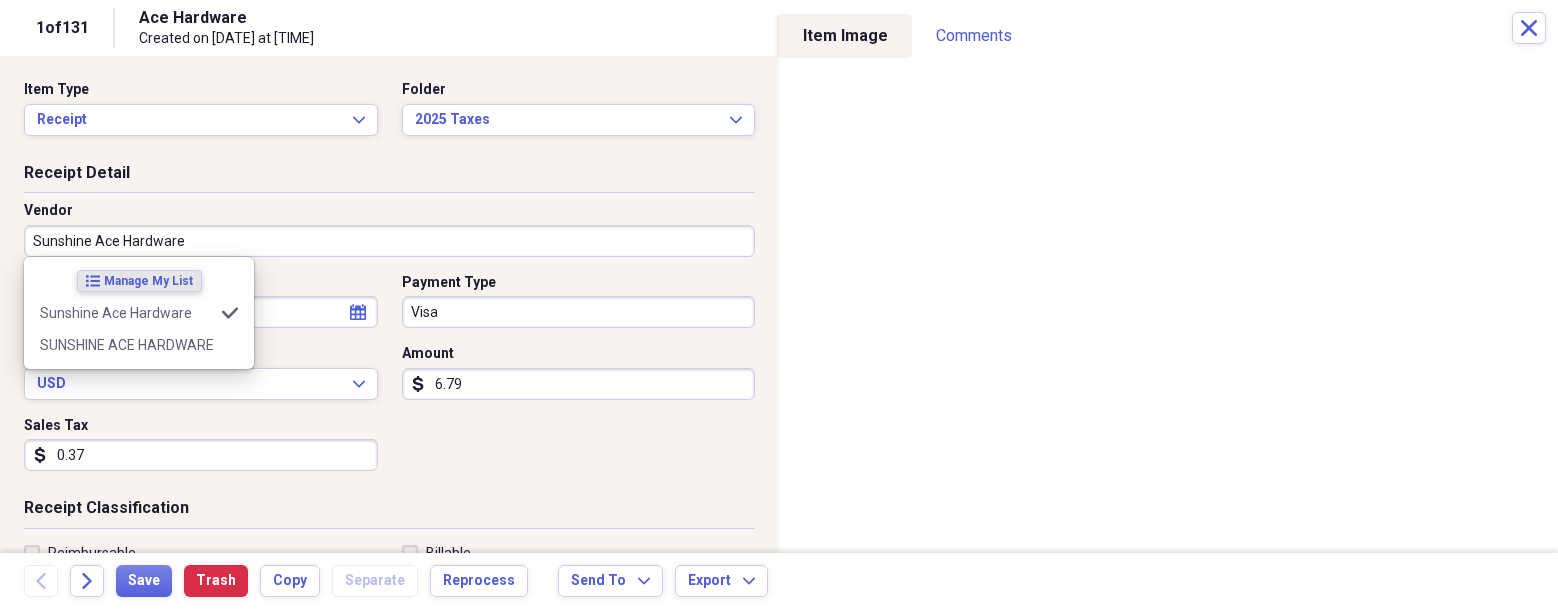 type on "None" 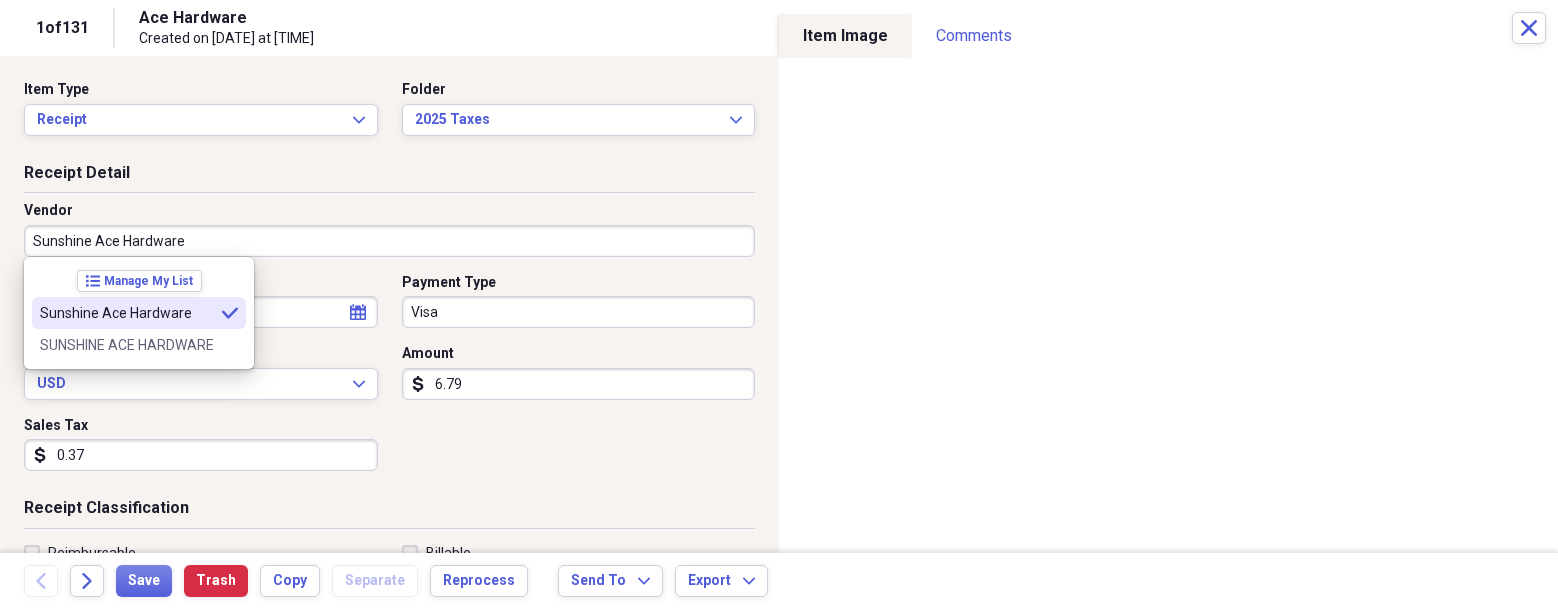 type on "Sunshine Ace Hardware" 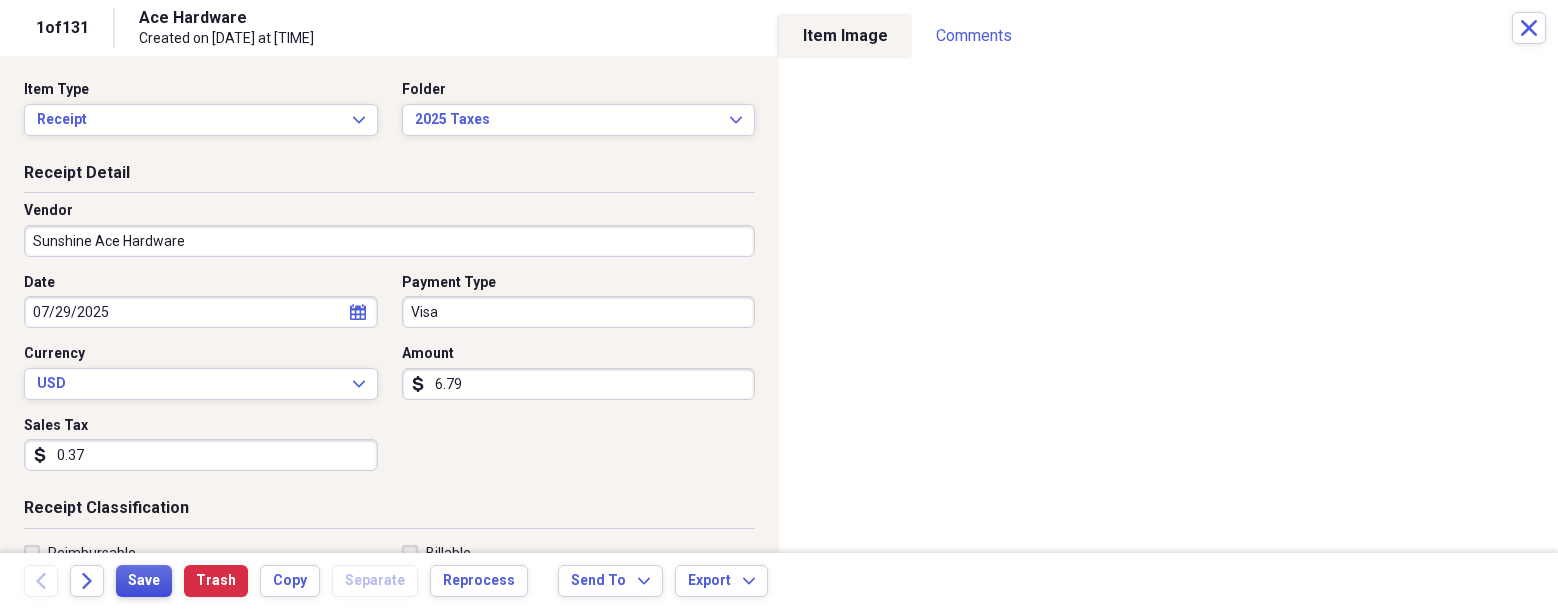 click on "Save" at bounding box center [144, 581] 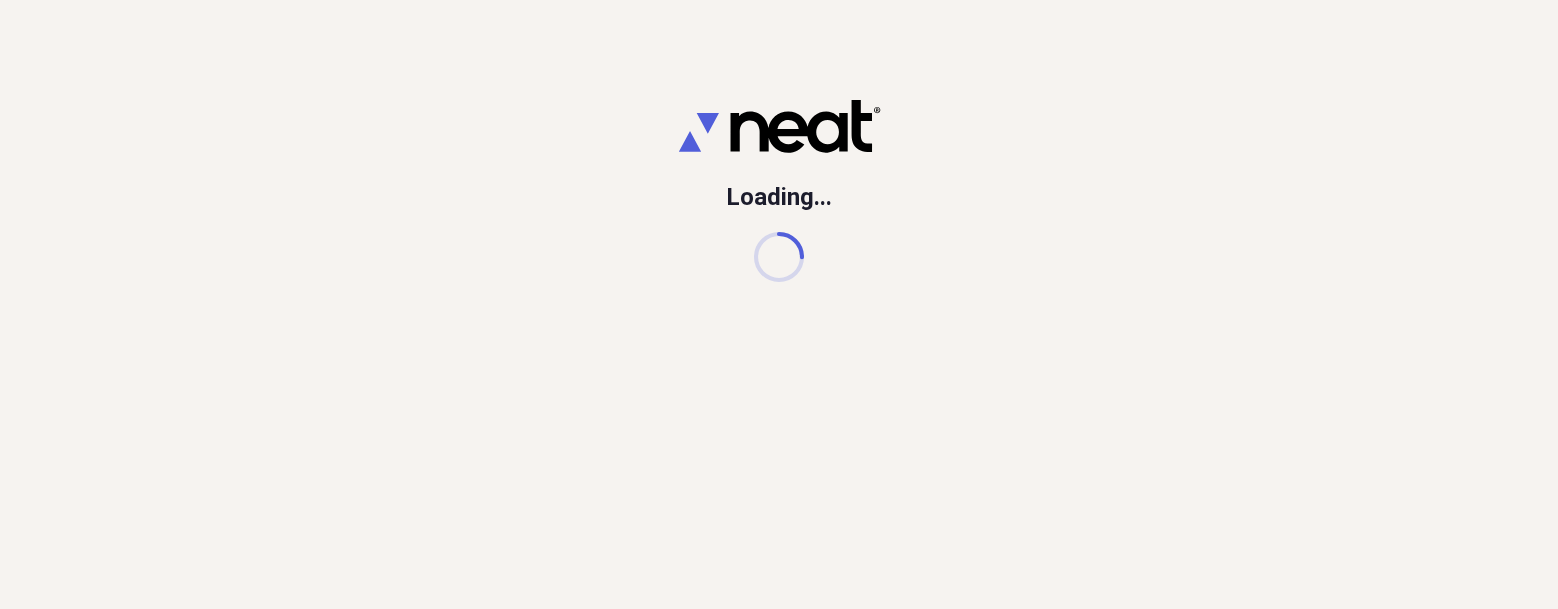 scroll, scrollTop: 0, scrollLeft: 0, axis: both 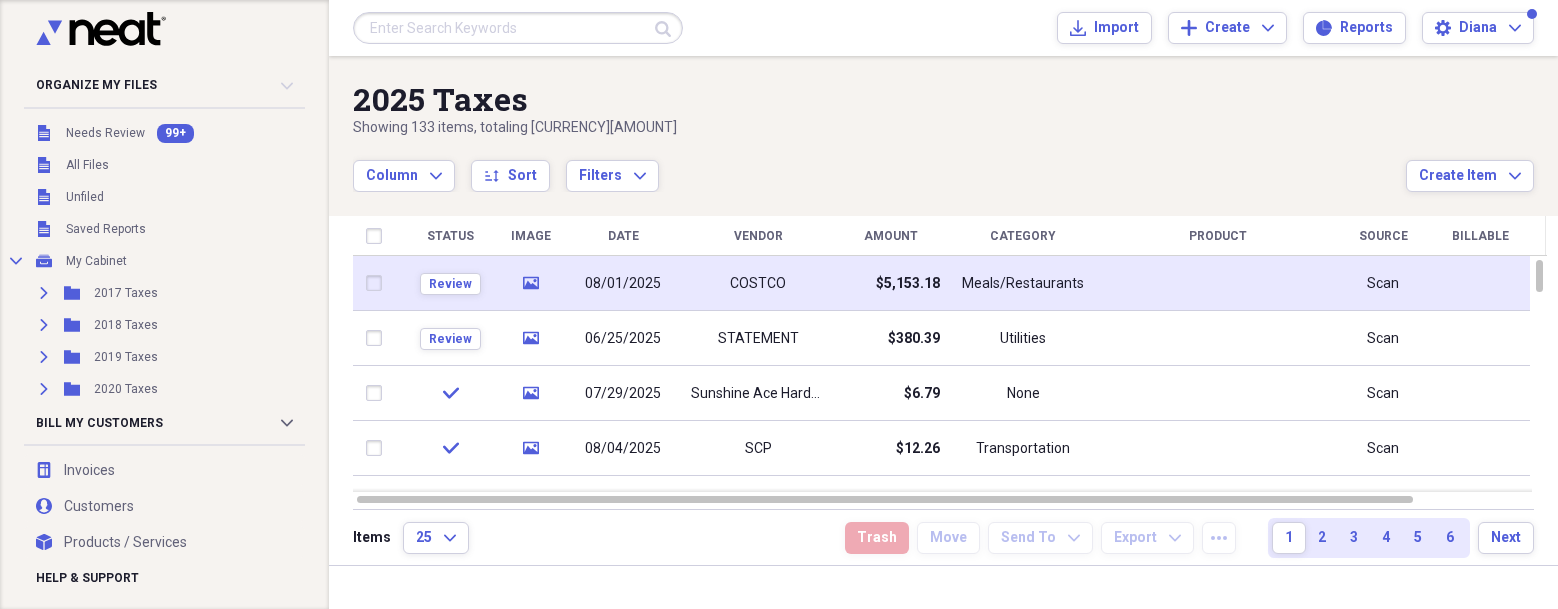 click on "$5,153.18" at bounding box center [908, 284] 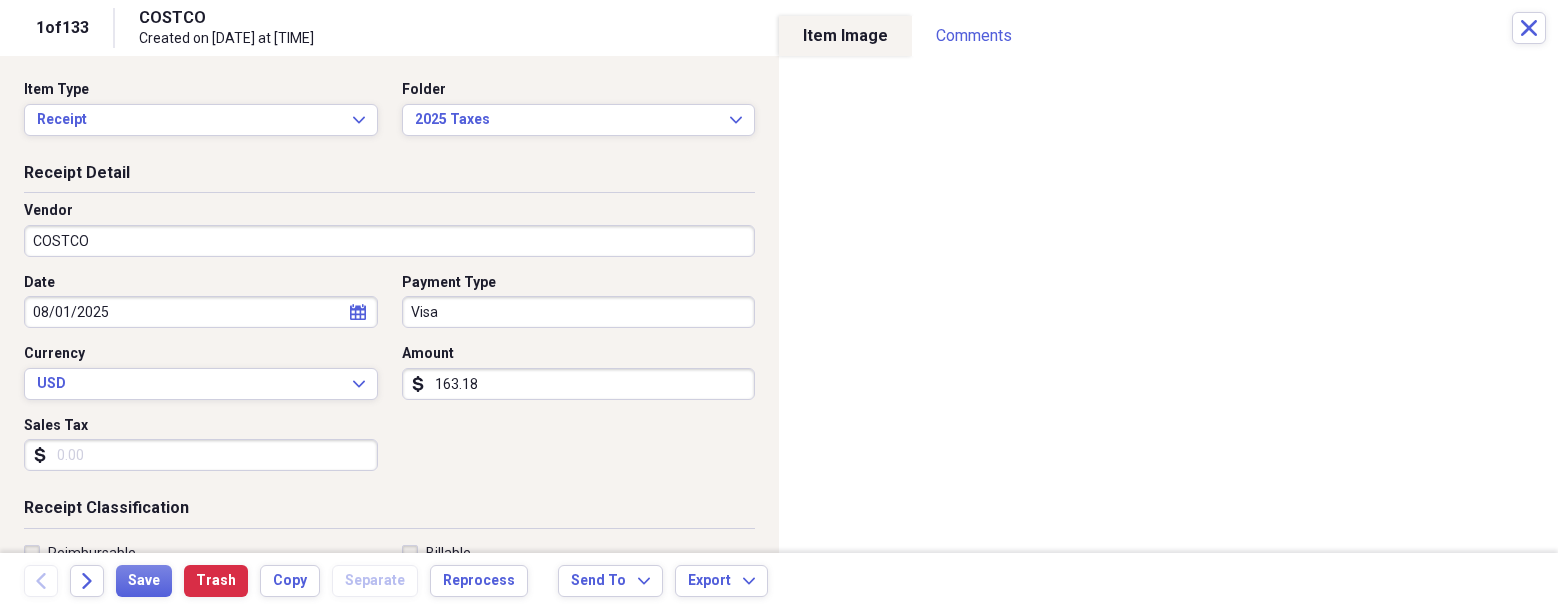 type on "163.18" 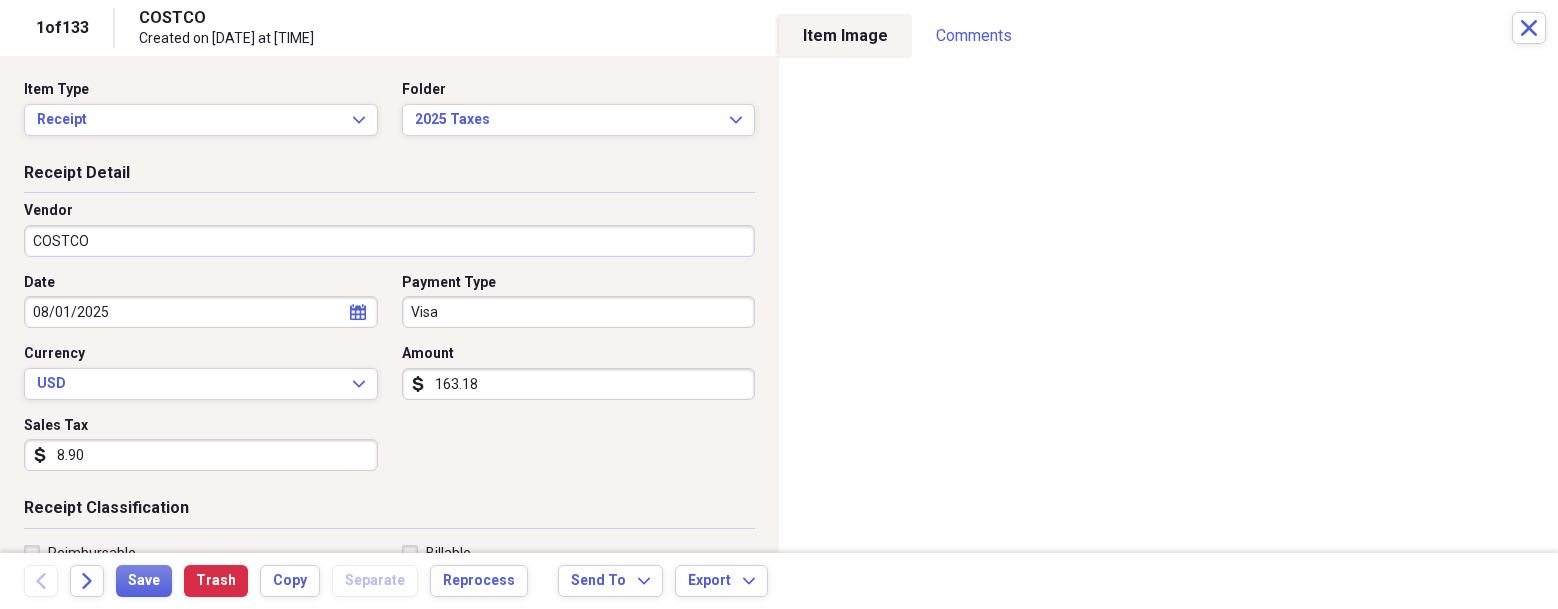 type on "8.90" 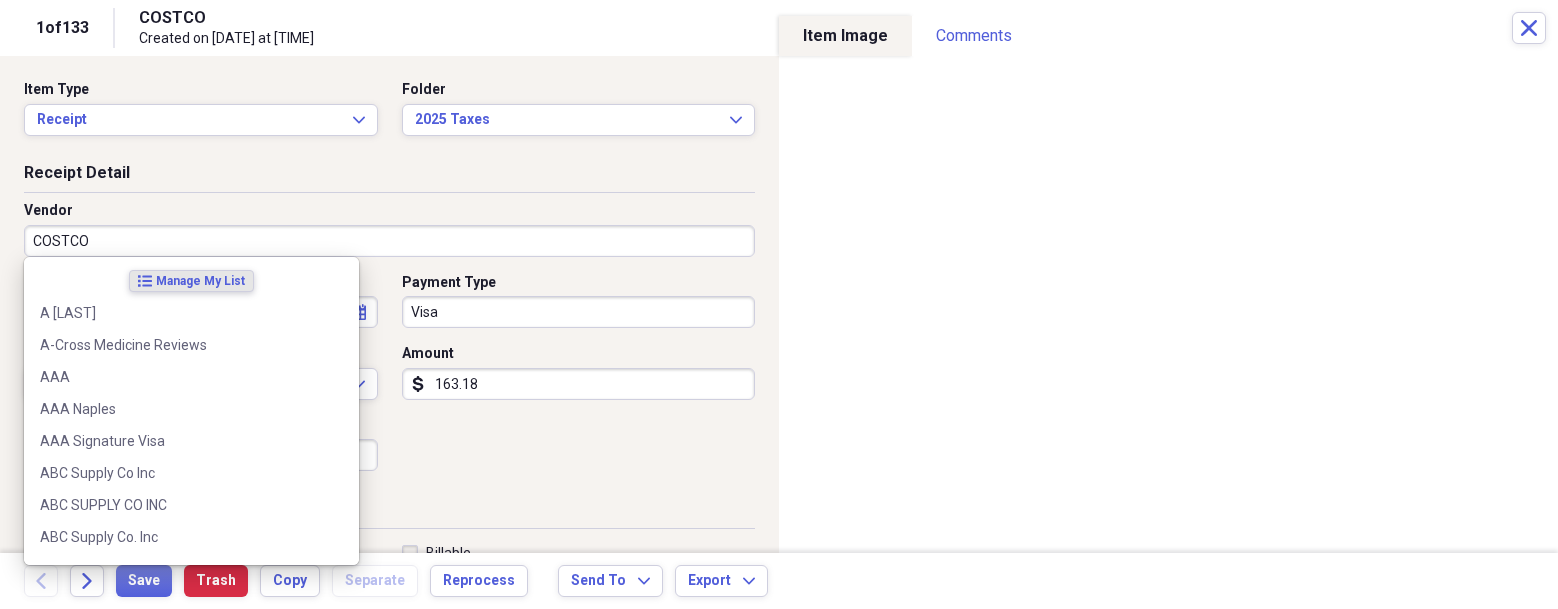 click on "COSTCO" at bounding box center (389, 241) 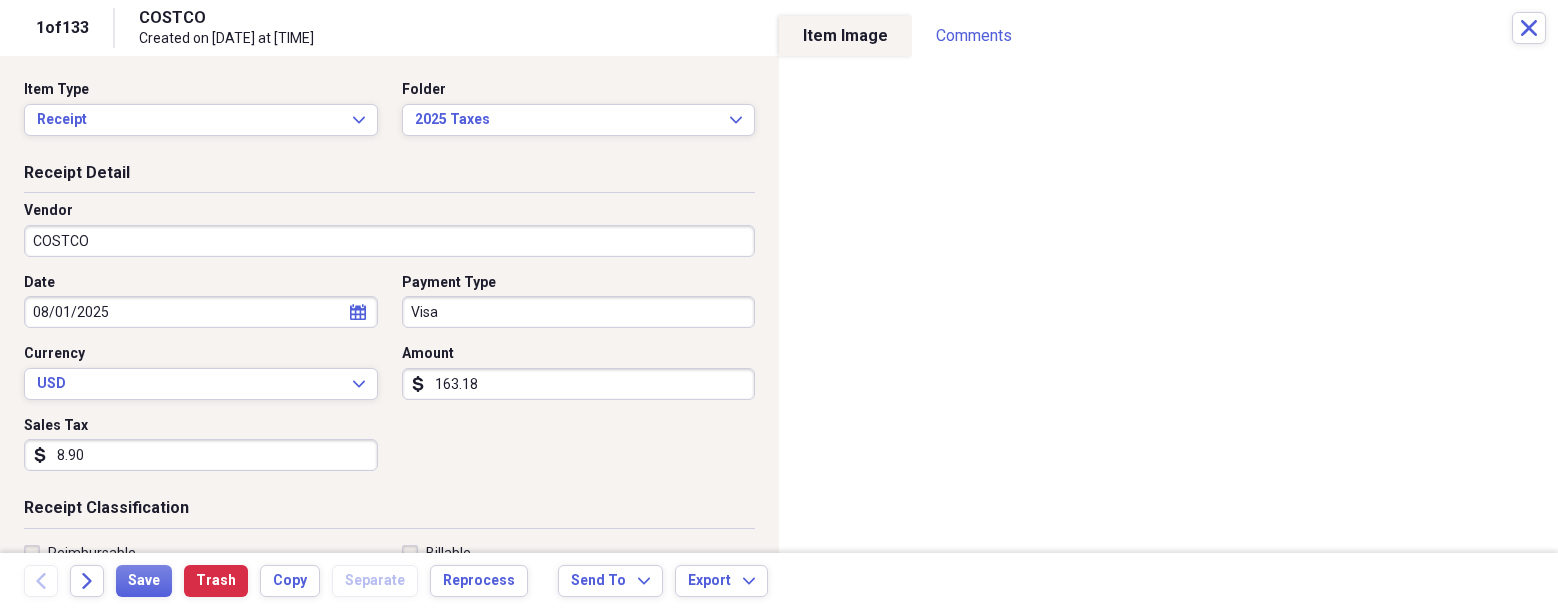 click on "Date 08/01/2025 calendar Calendar Payment Type Visa Currency USD Expand Amount dollar-sign 163.18 Sales Tax dollar-sign 8.90" at bounding box center (389, 380) 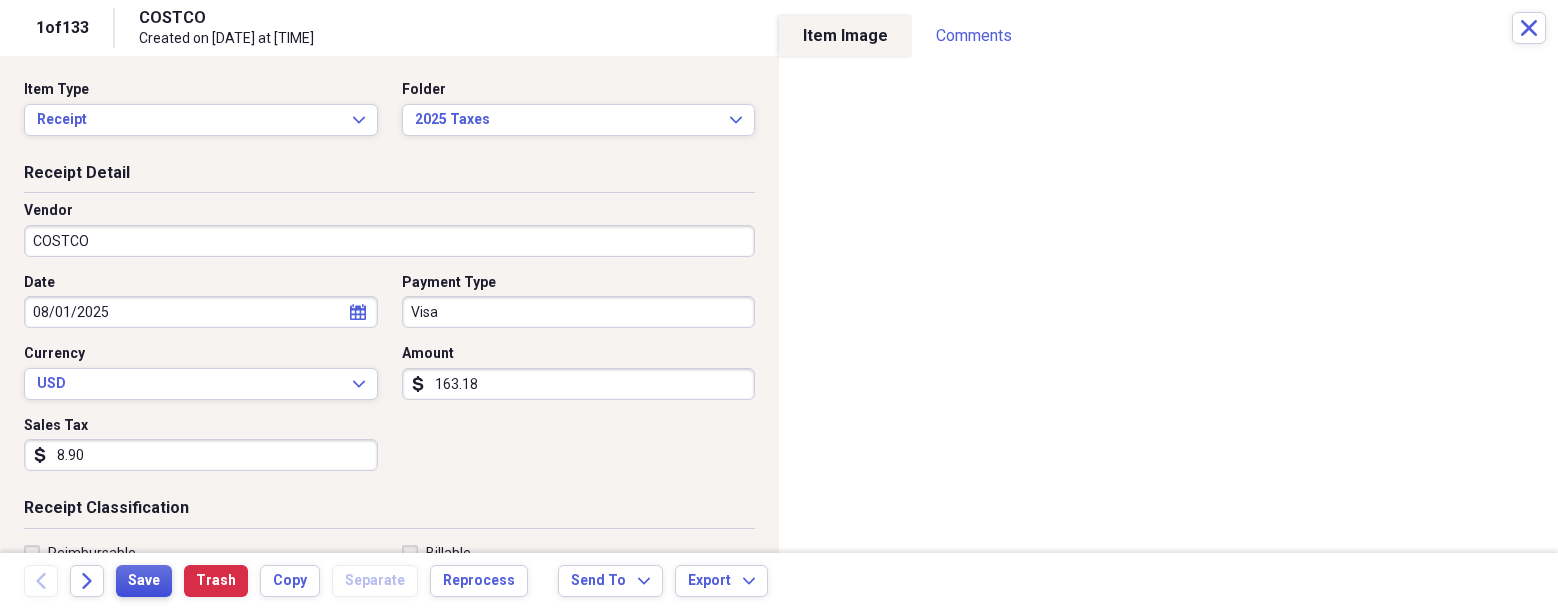click on "Save" at bounding box center (144, 581) 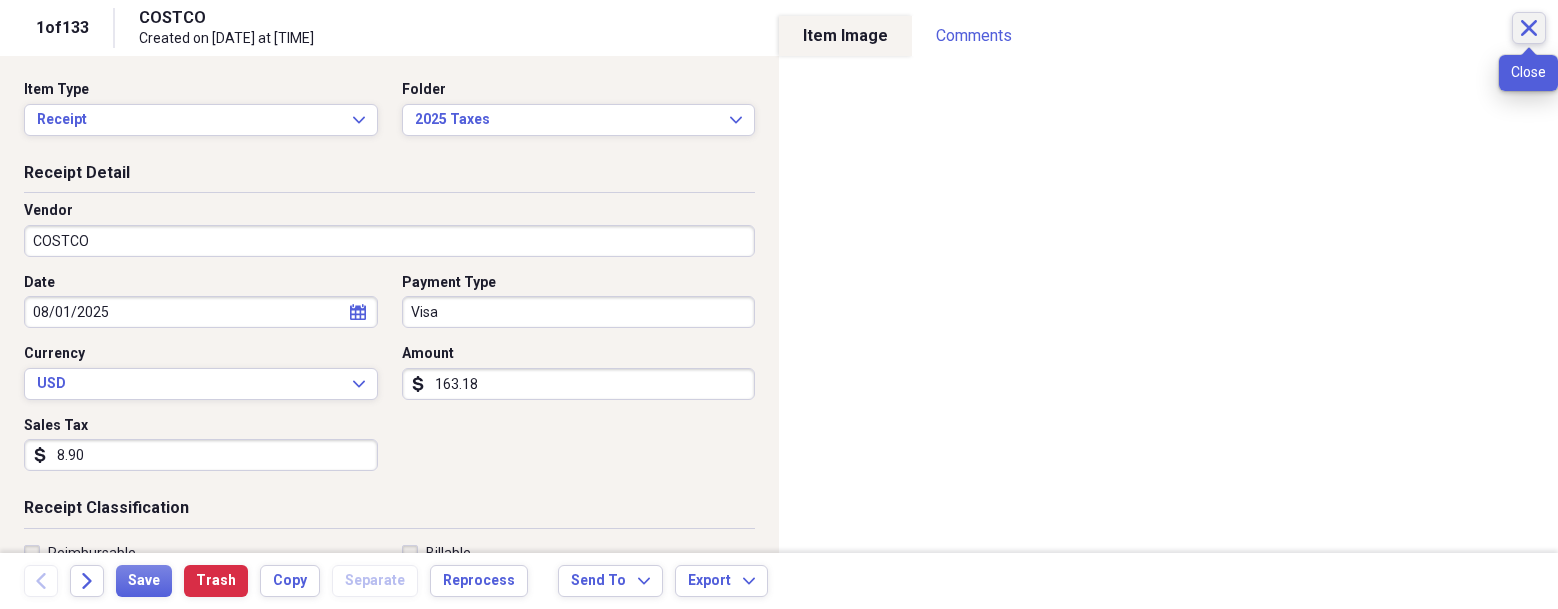 click on "Close" 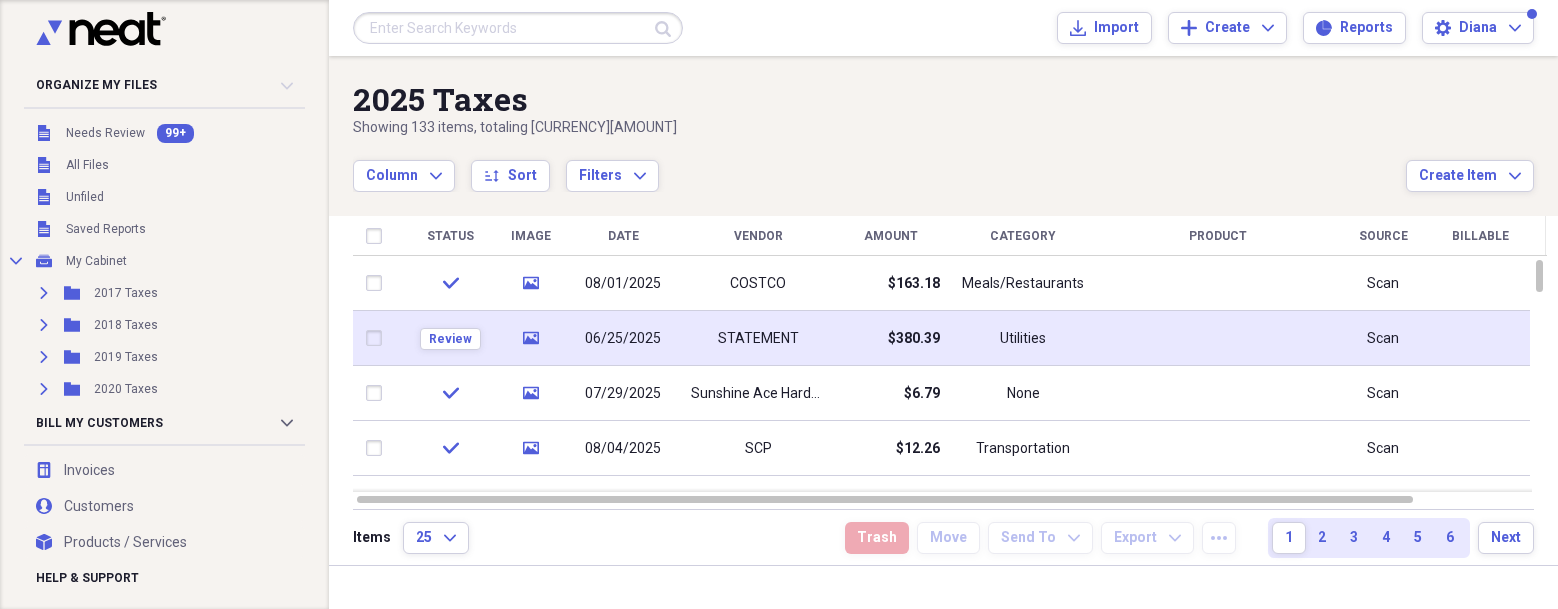 click on "STATEMENT" at bounding box center [758, 339] 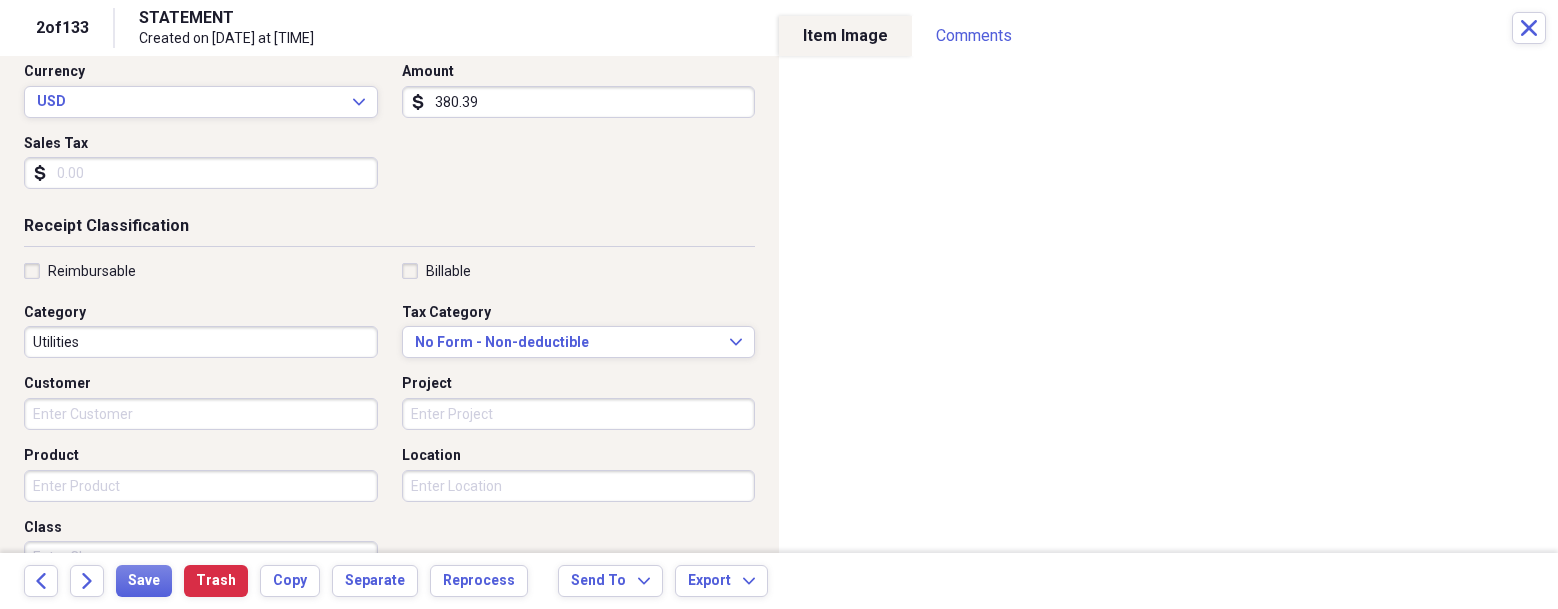 scroll, scrollTop: 0, scrollLeft: 0, axis: both 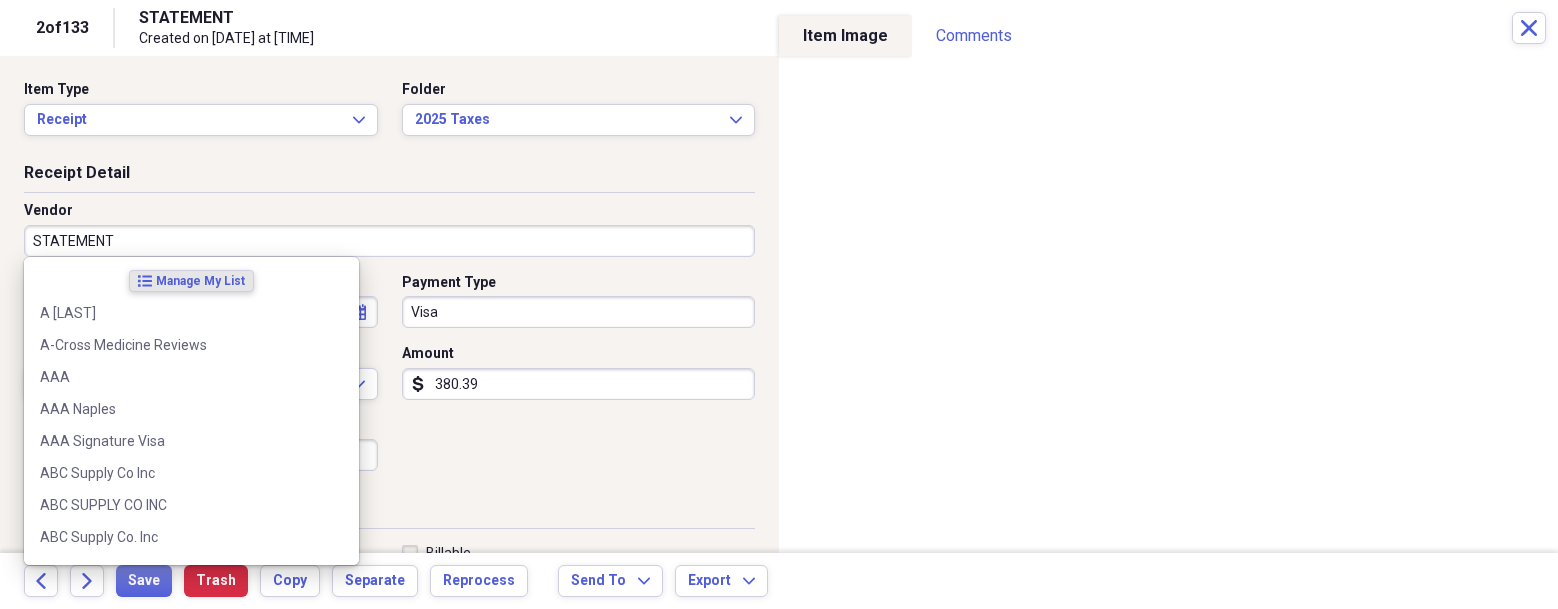 click on "STATEMENT" at bounding box center [389, 241] 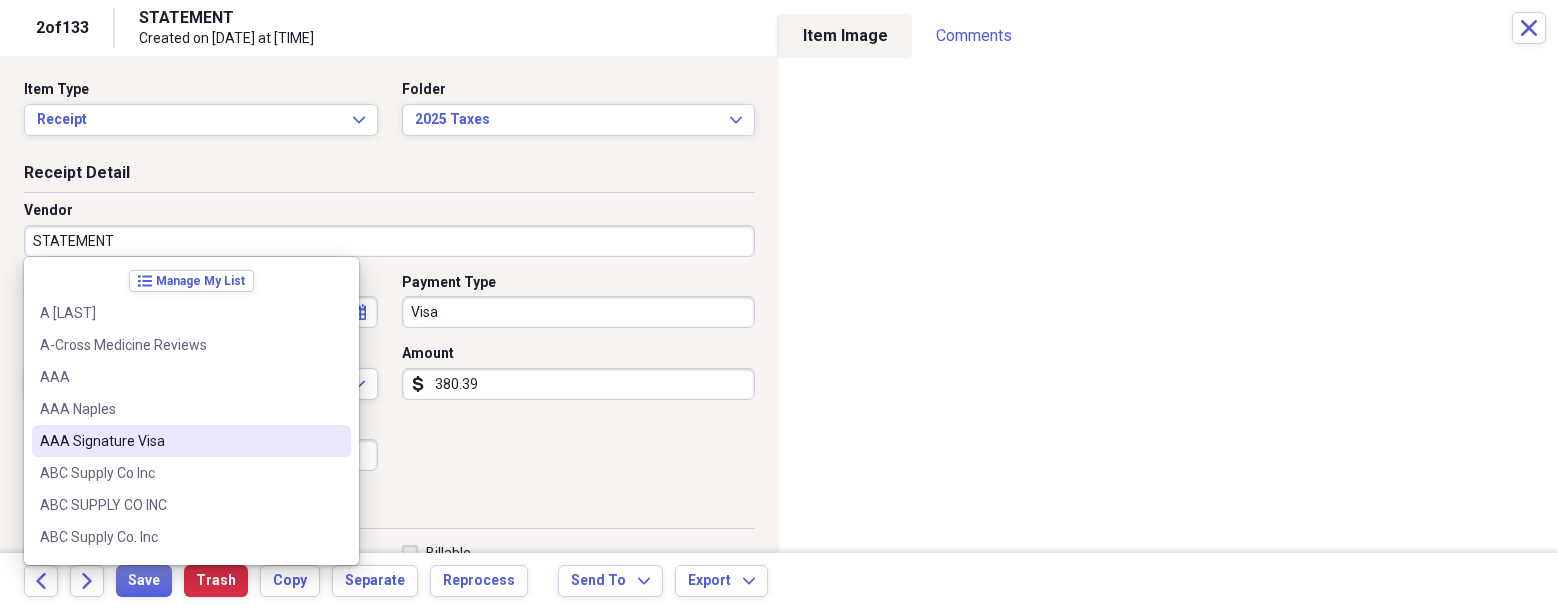 click on "[COMPANY_NAME] Visa" at bounding box center [179, 441] 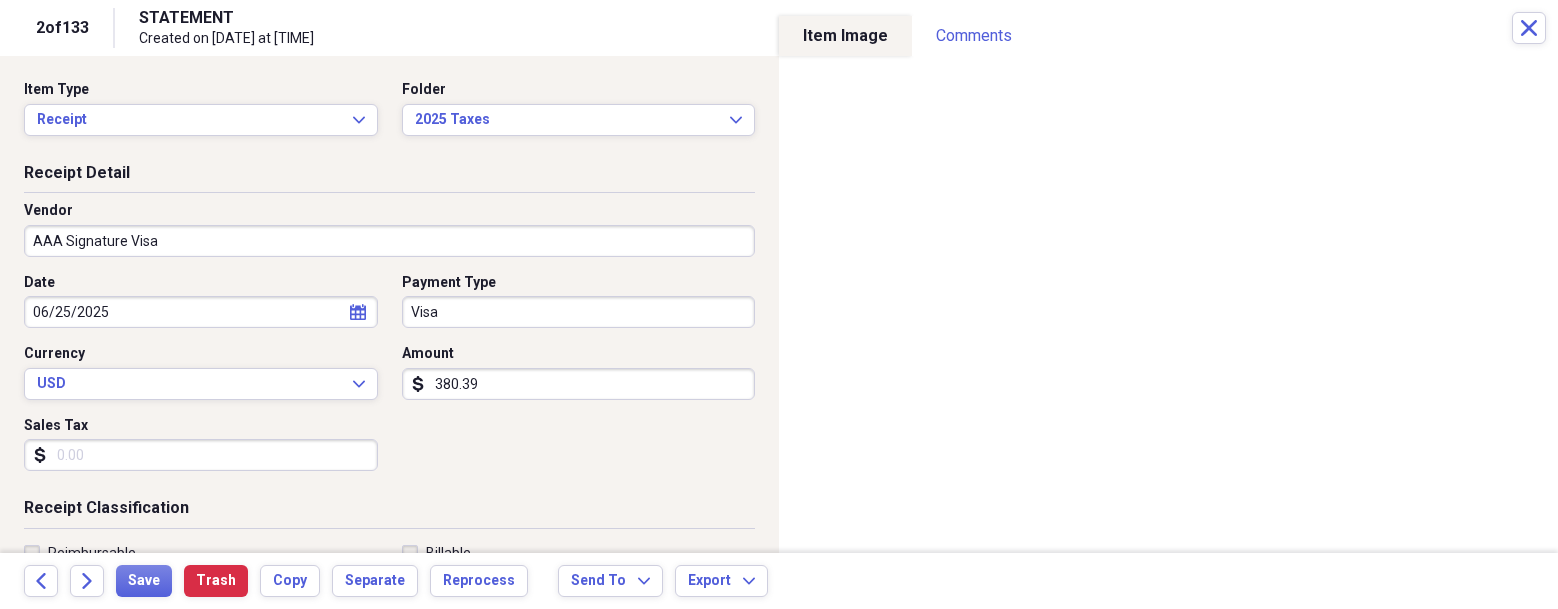 click on "Sales Tax" at bounding box center [201, 455] 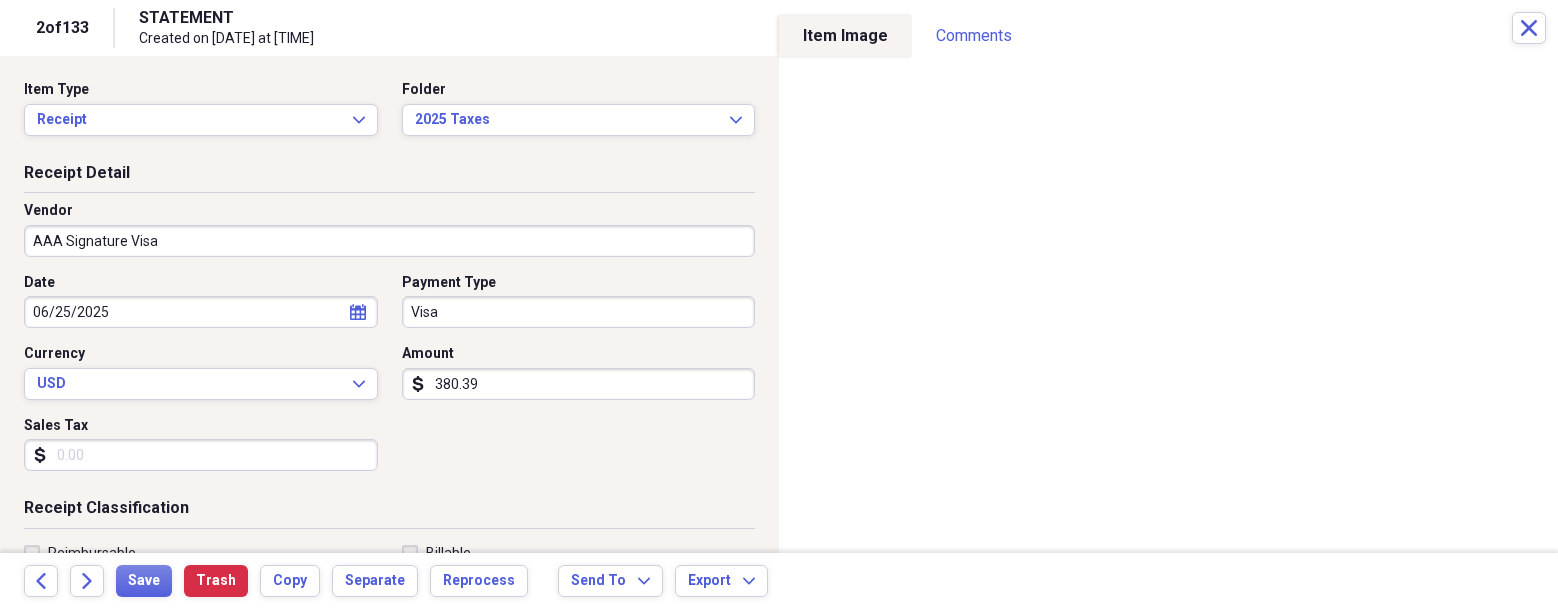 select on "5" 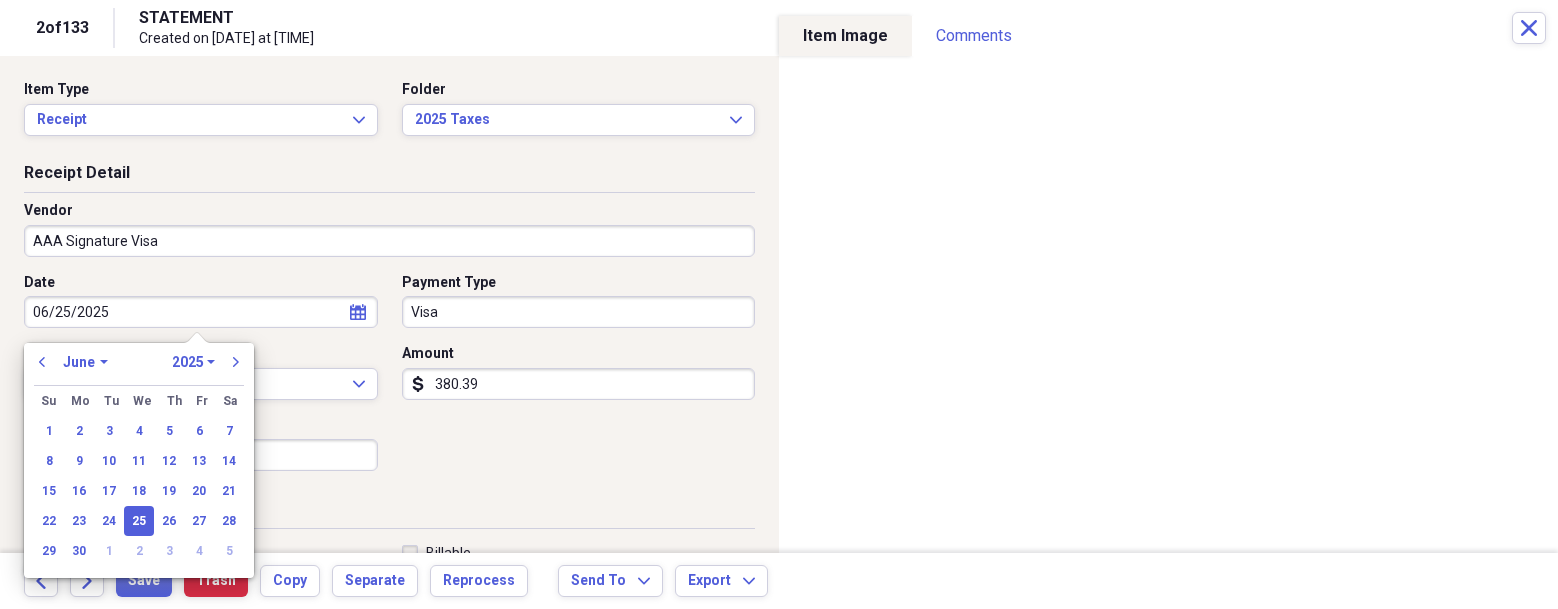 drag, startPoint x: 35, startPoint y: 311, endPoint x: 77, endPoint y: 306, distance: 42.296574 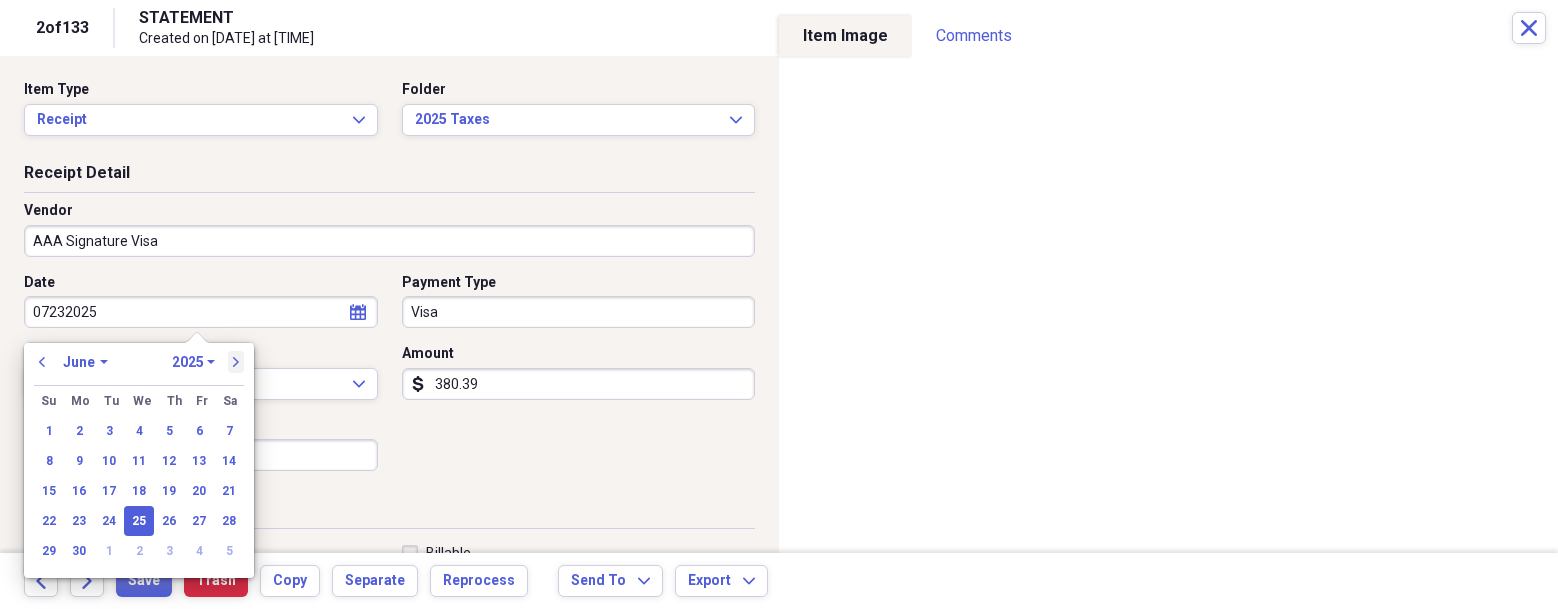 type on "06/25/2025" 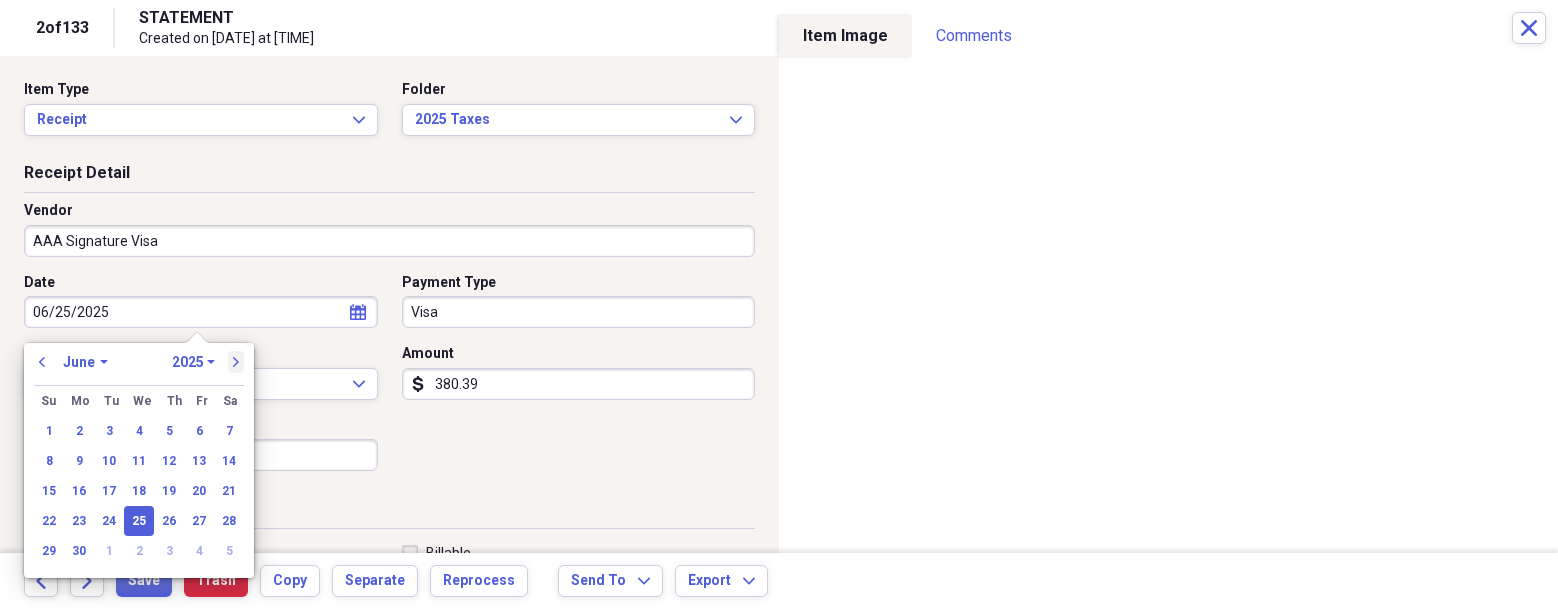 click on "next" at bounding box center (236, 362) 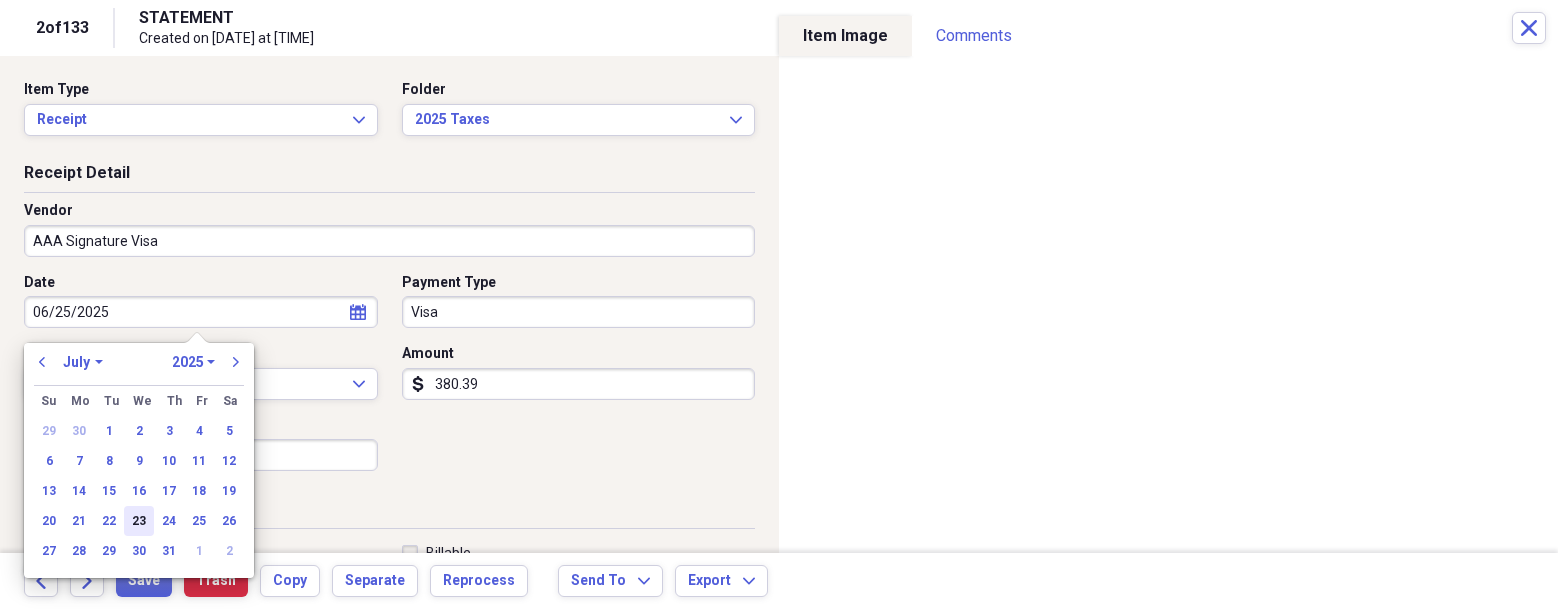 click on "23" at bounding box center (139, 521) 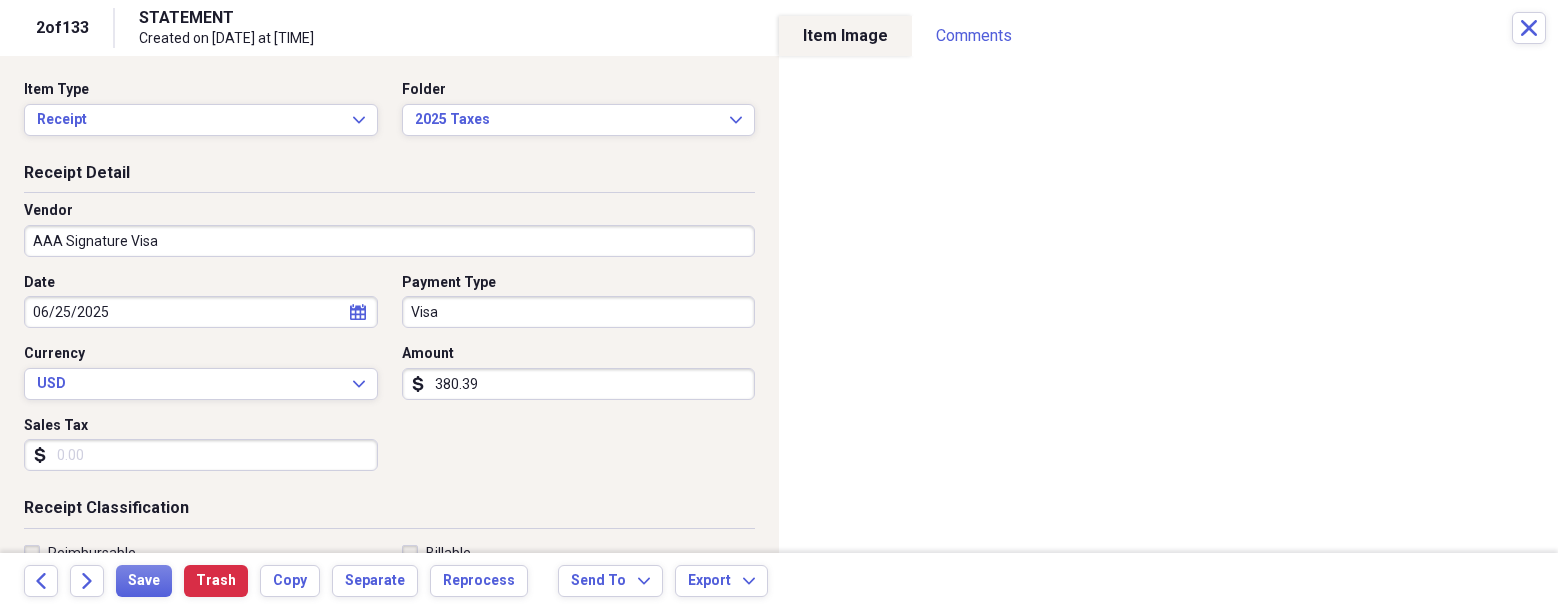 type on "07/23/2025" 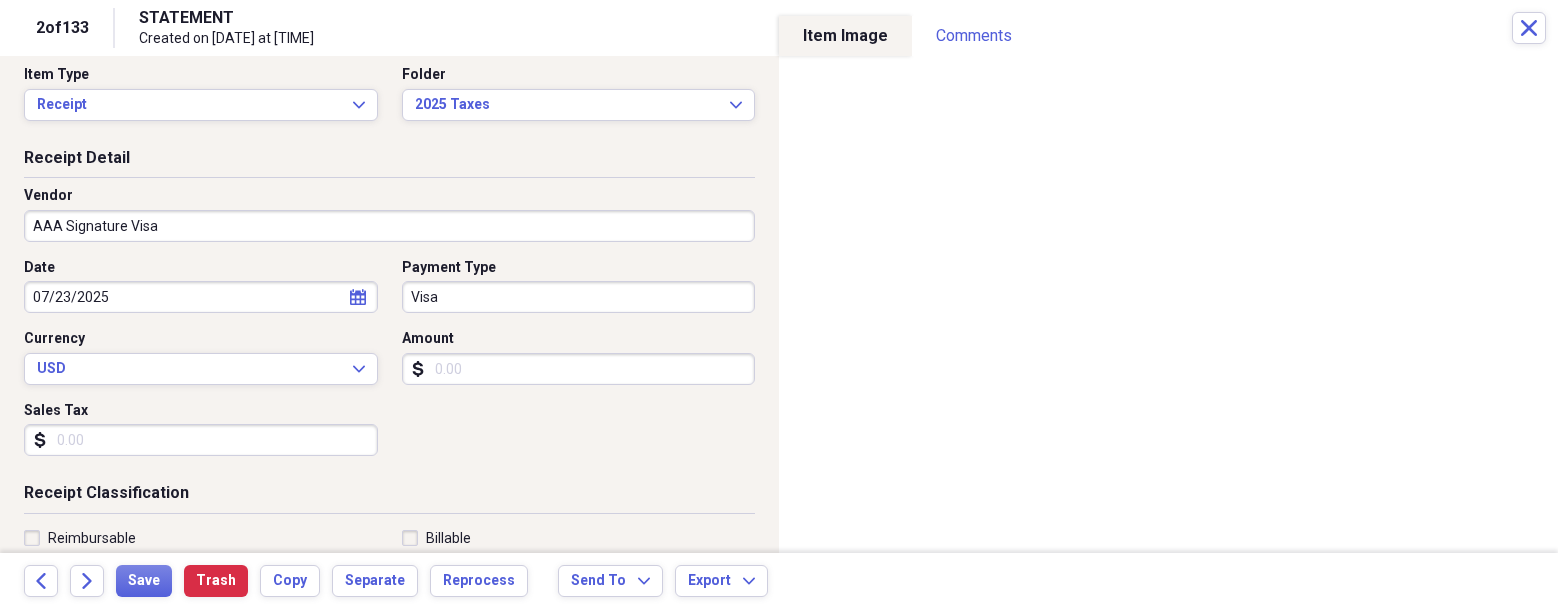 scroll, scrollTop: 0, scrollLeft: 0, axis: both 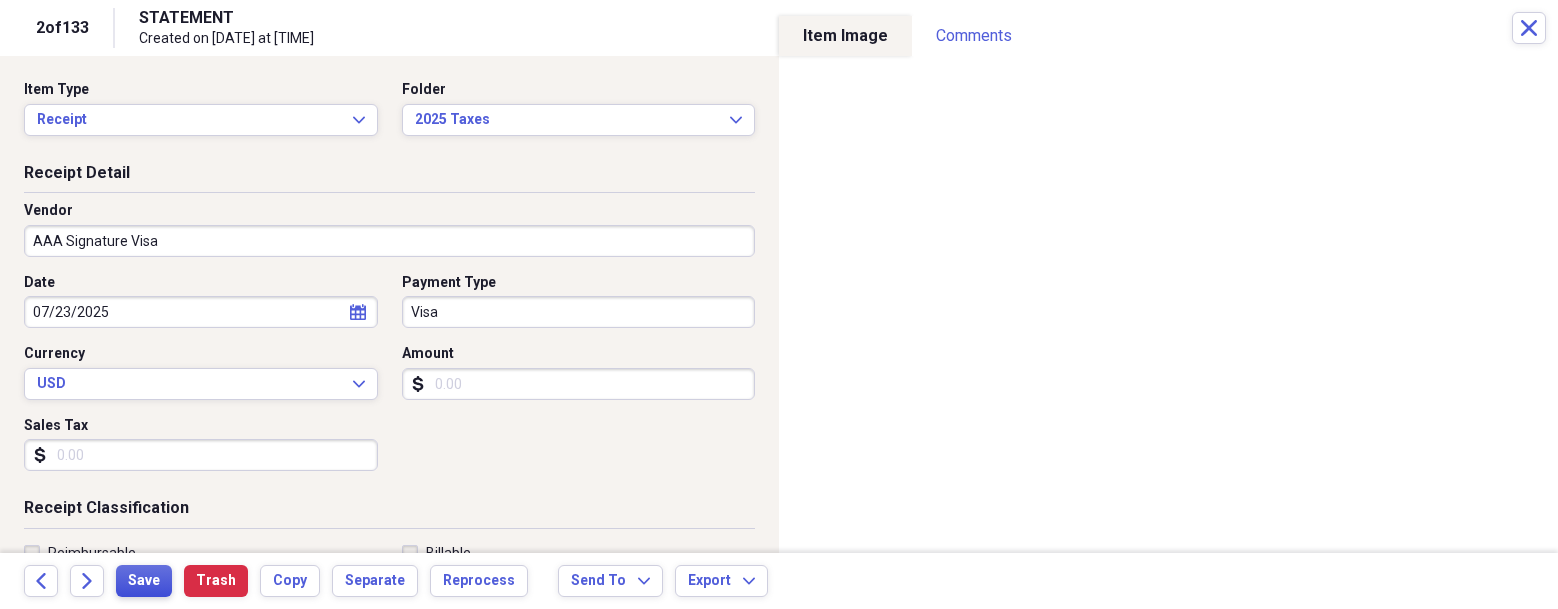 type 